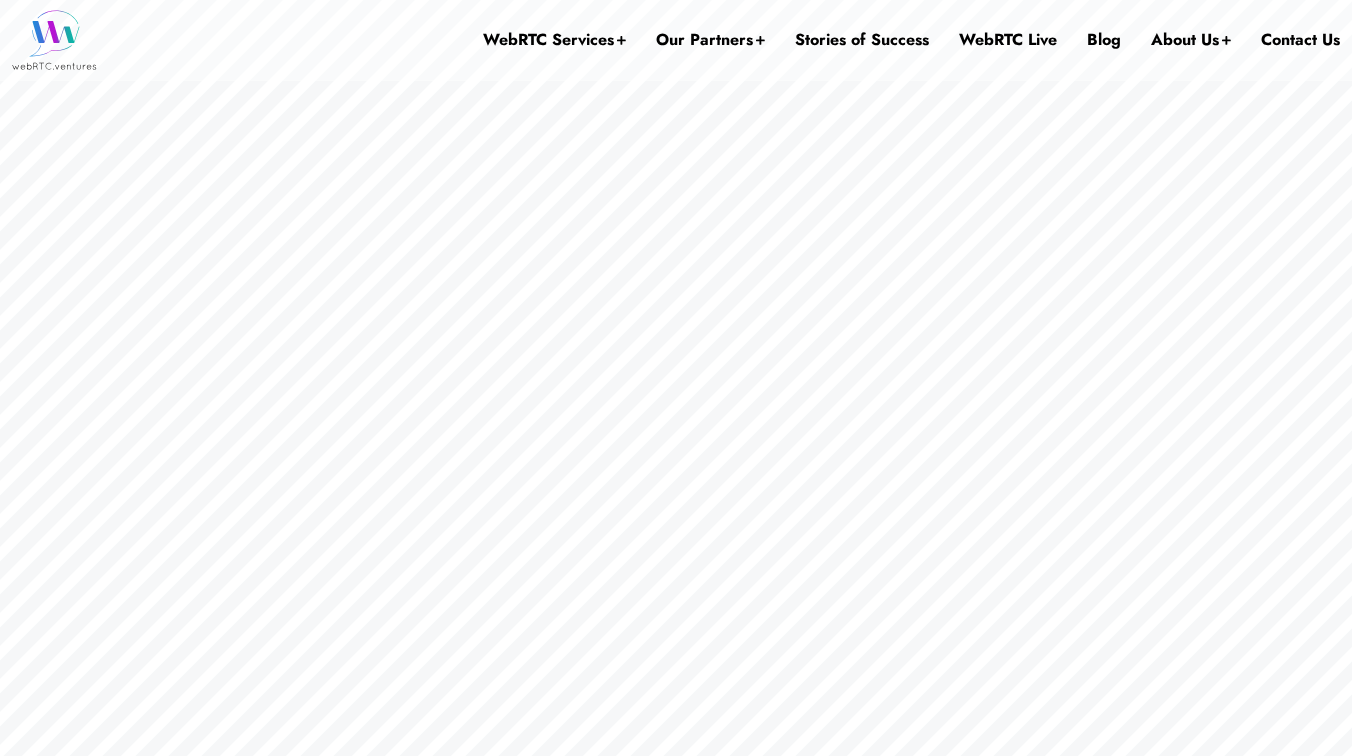 scroll, scrollTop: 0, scrollLeft: 0, axis: both 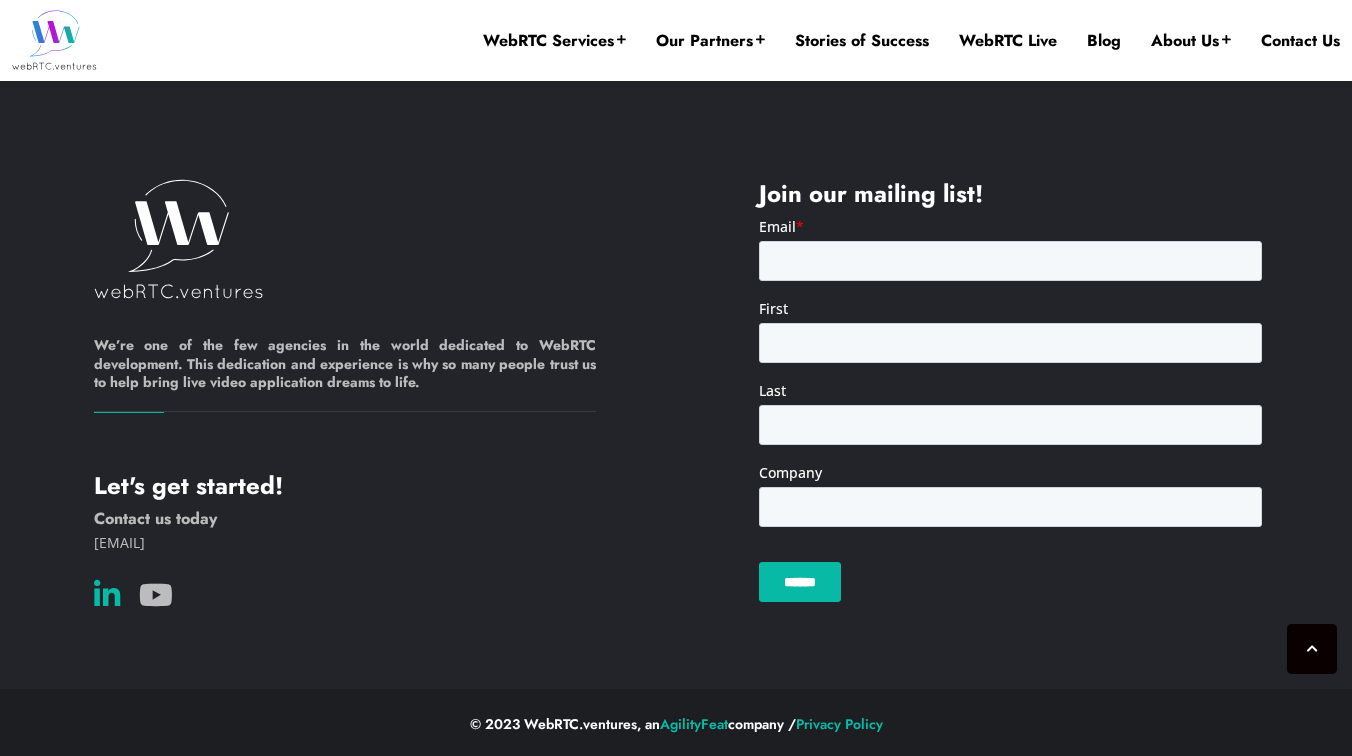 click at bounding box center (107, 595) 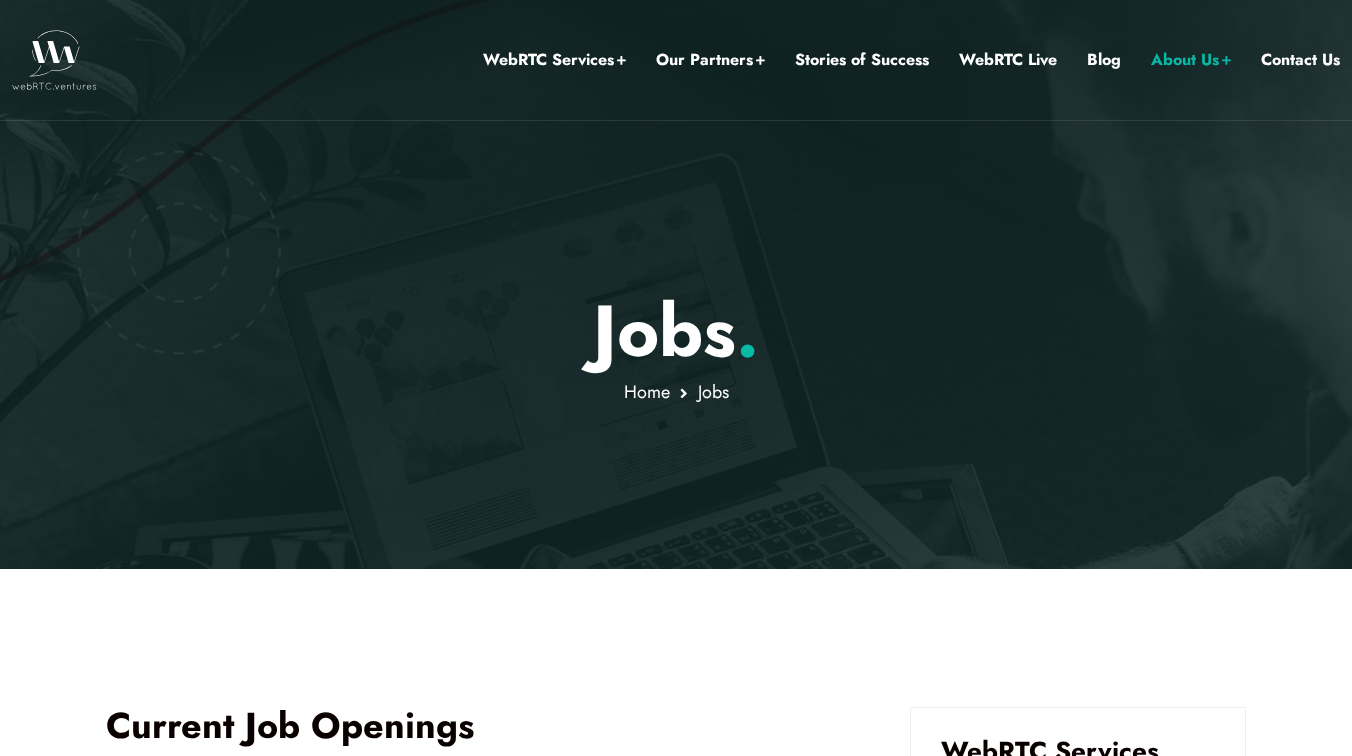 scroll, scrollTop: 0, scrollLeft: 0, axis: both 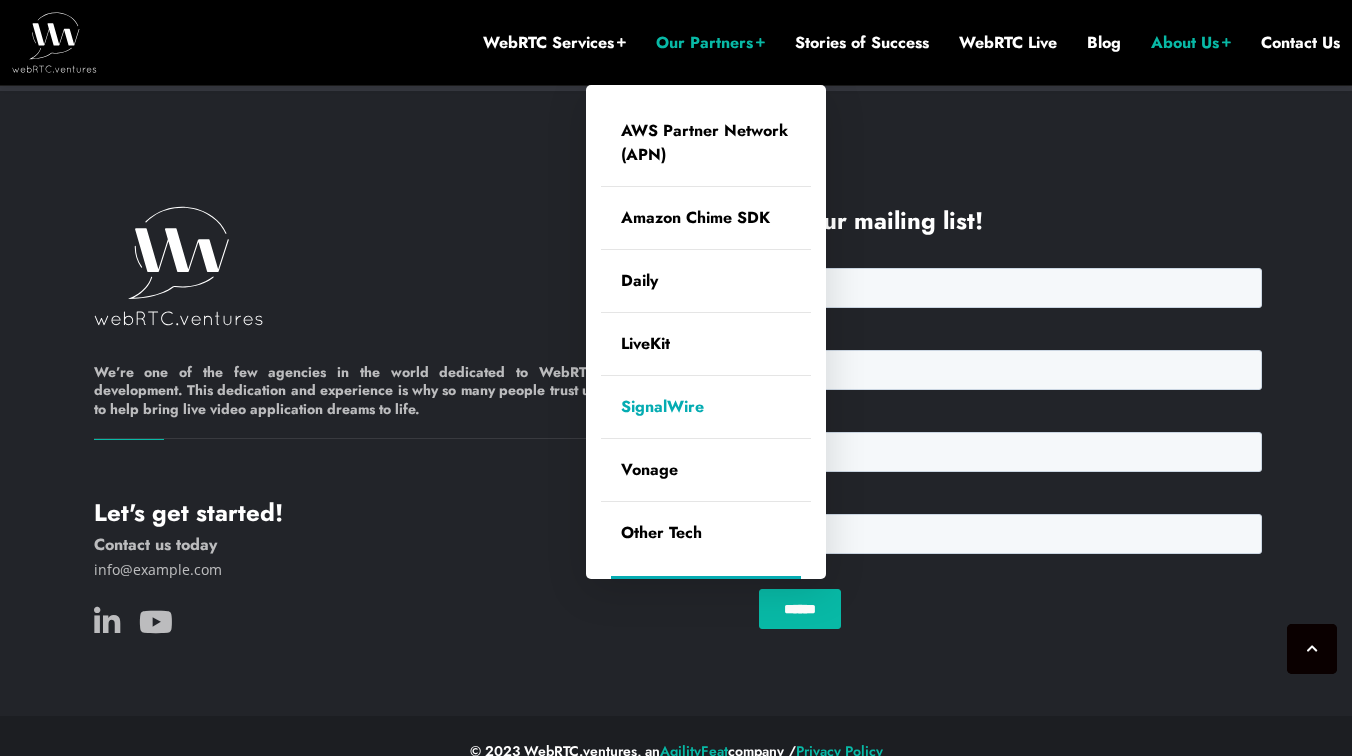 click on "SignalWire" at bounding box center [706, 407] 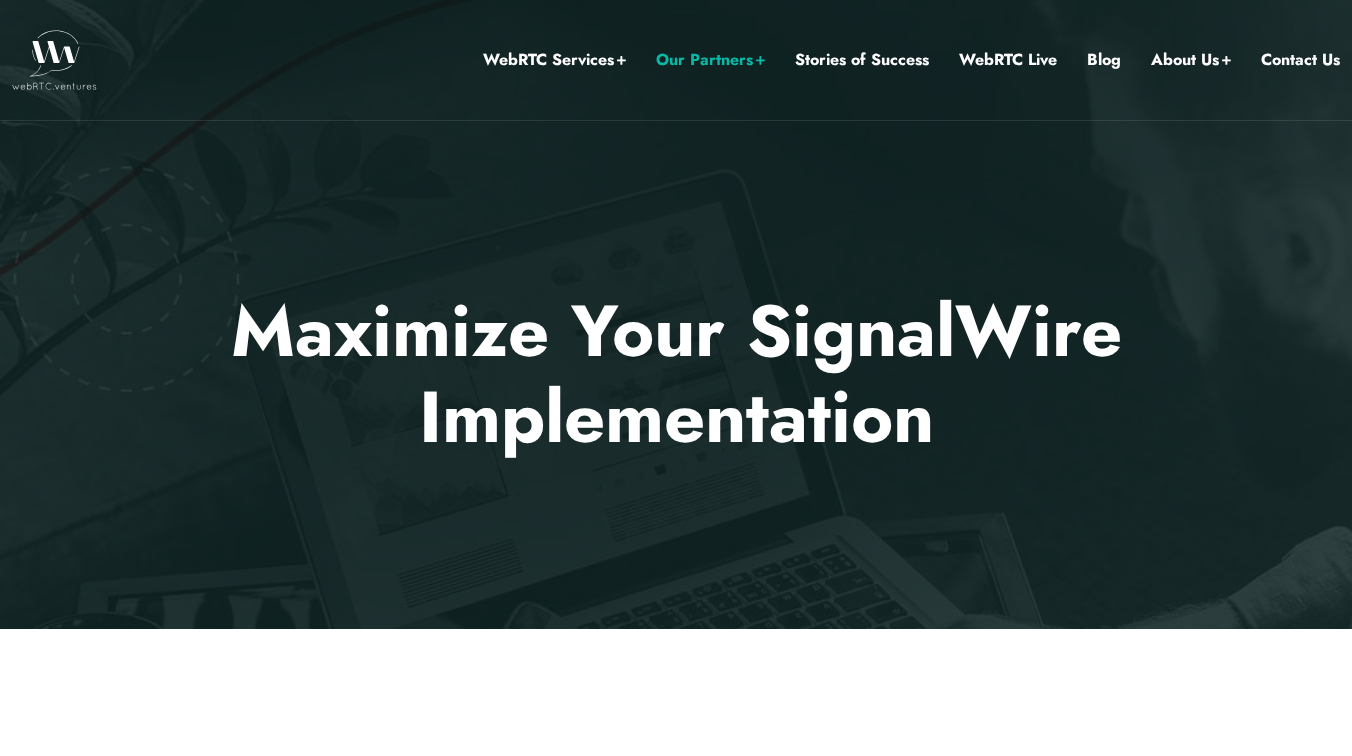 scroll, scrollTop: 0, scrollLeft: 0, axis: both 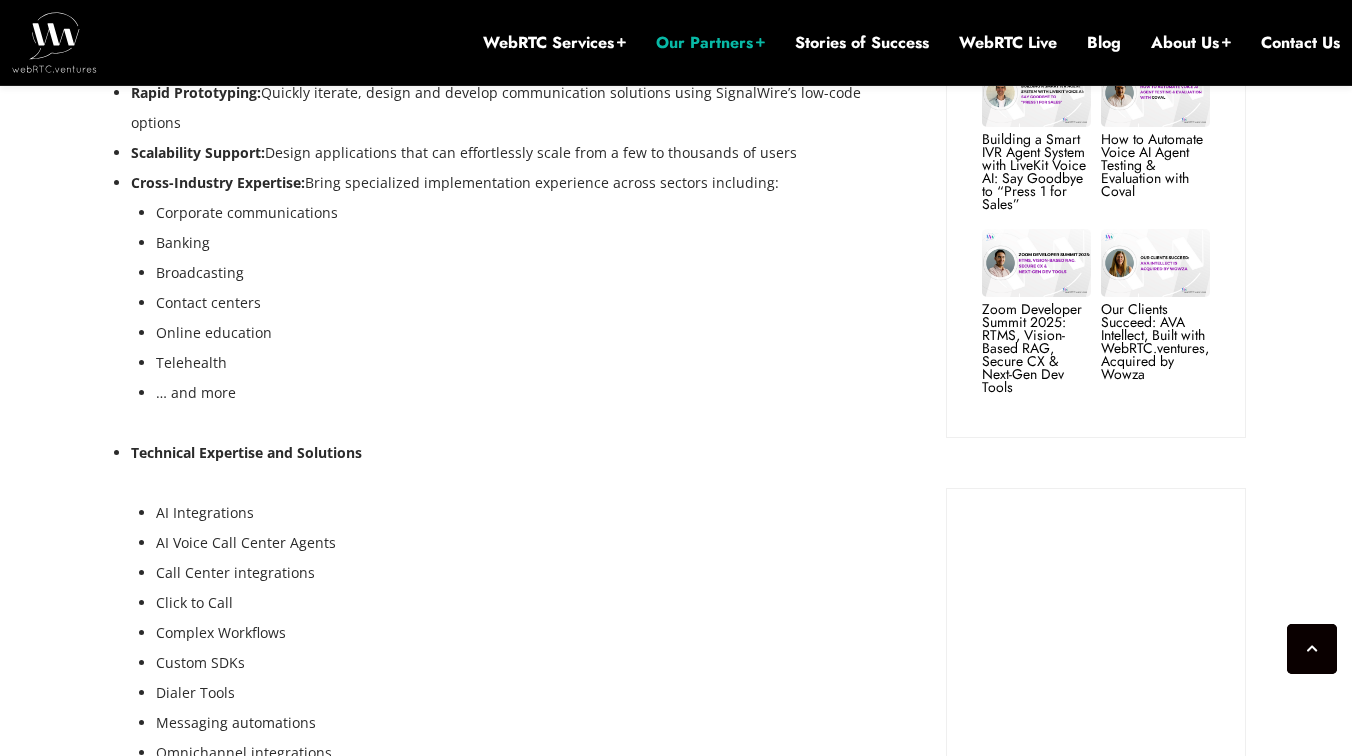 click on "Custom SDKs" at bounding box center [521, 363] 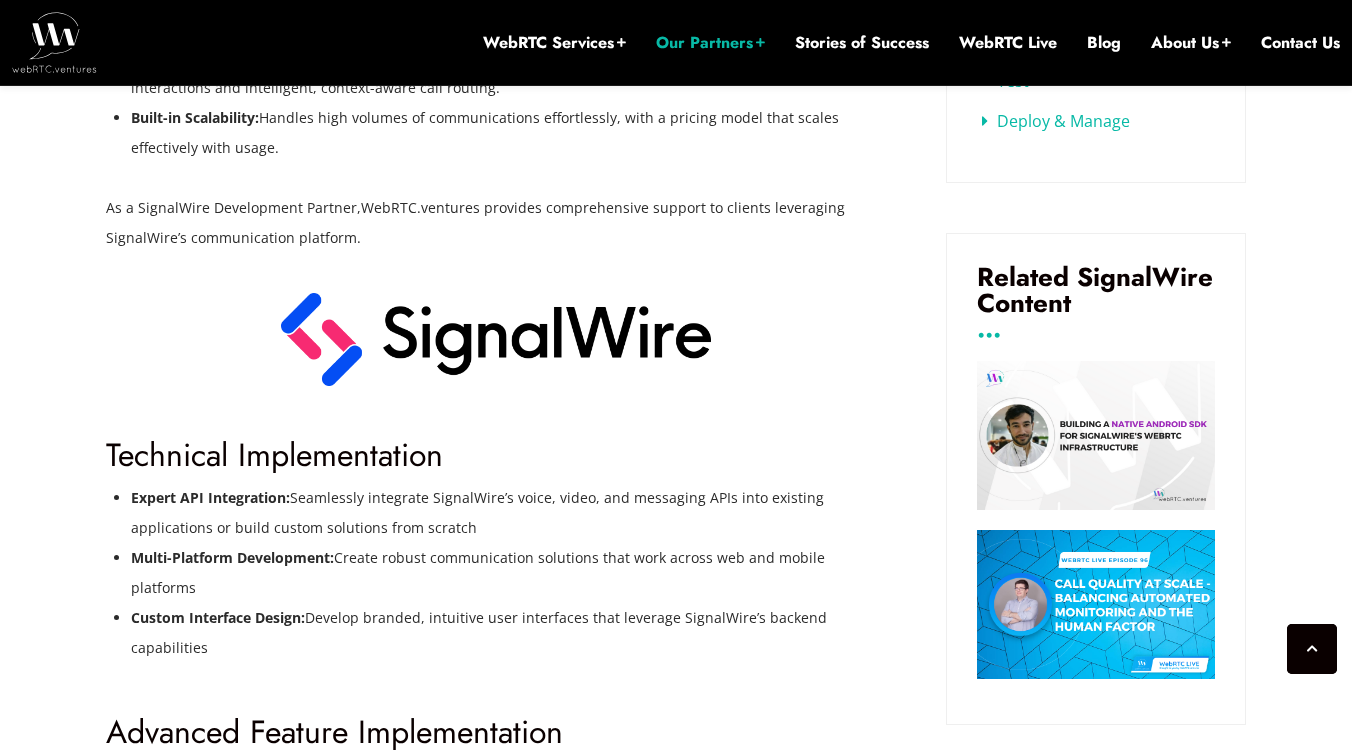 scroll, scrollTop: 994, scrollLeft: 0, axis: vertical 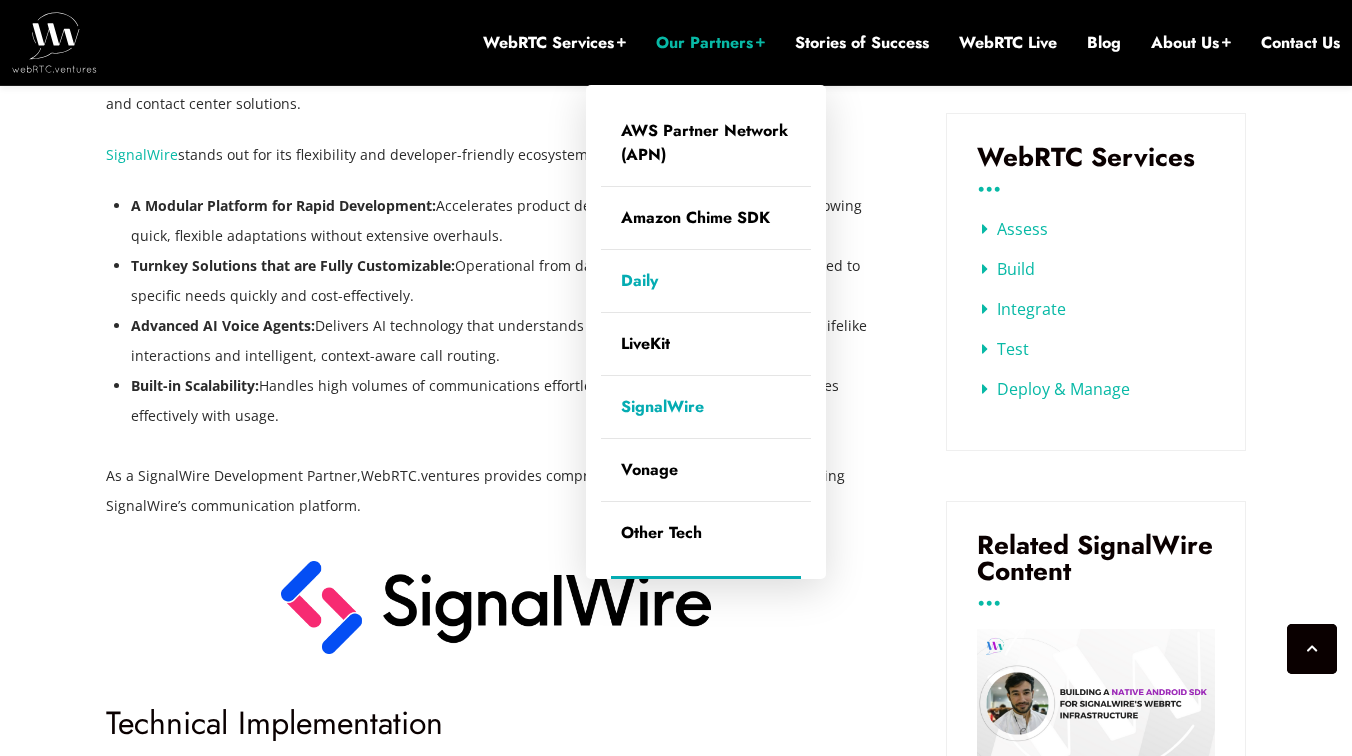 click on "Daily" at bounding box center [706, 281] 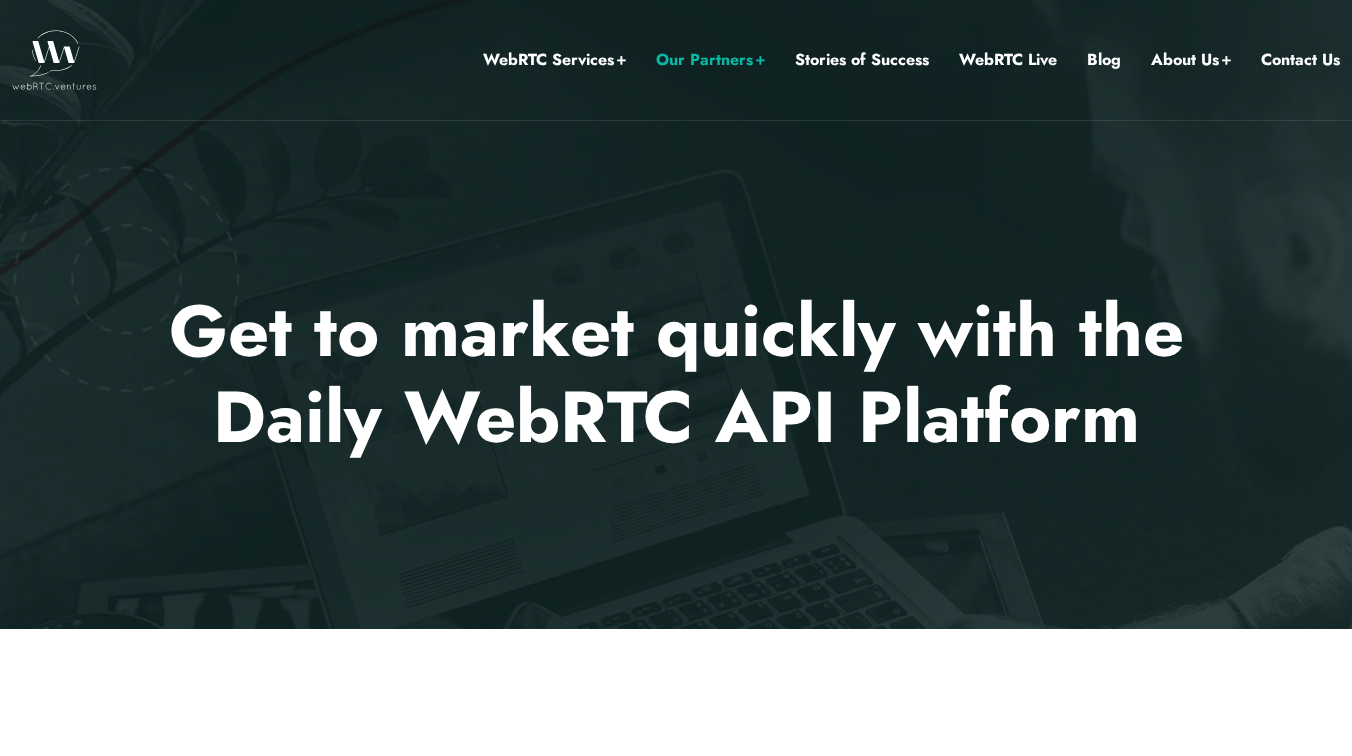 scroll, scrollTop: 0, scrollLeft: 0, axis: both 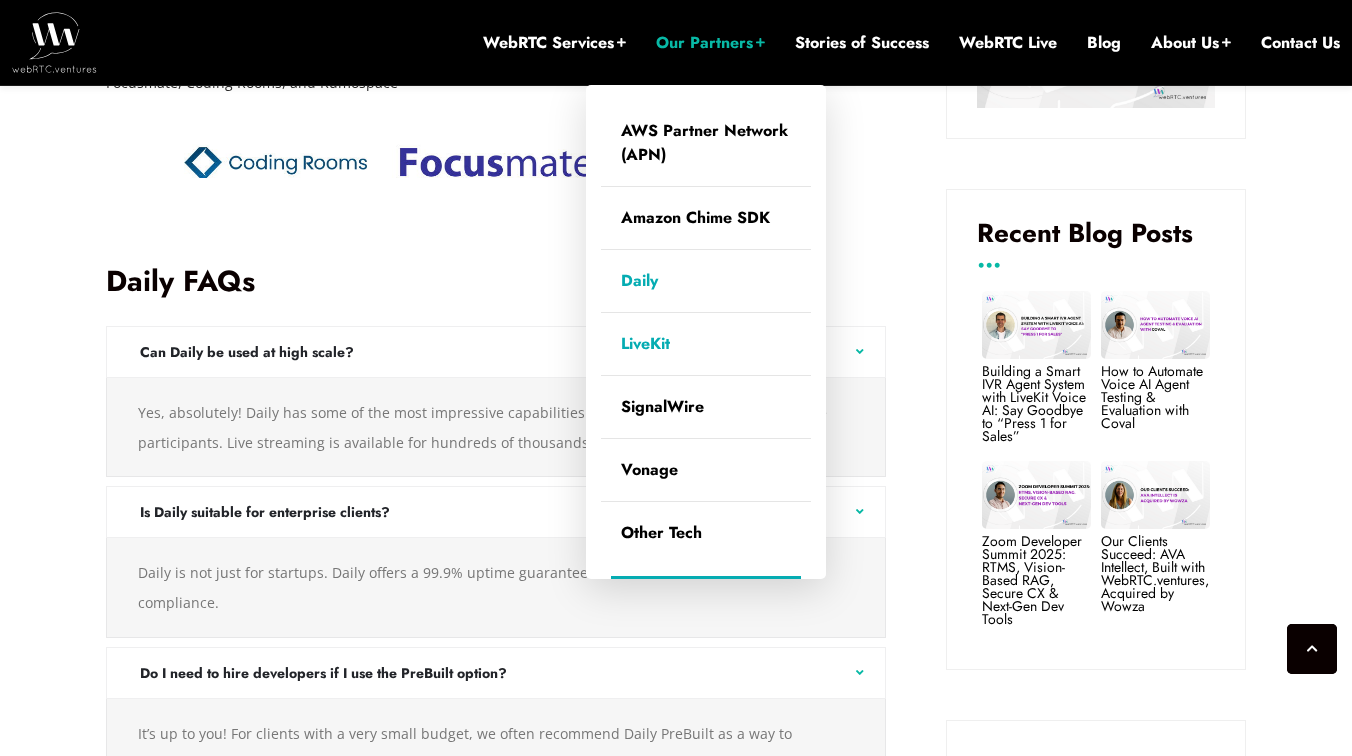click on "LiveKit" at bounding box center (706, 344) 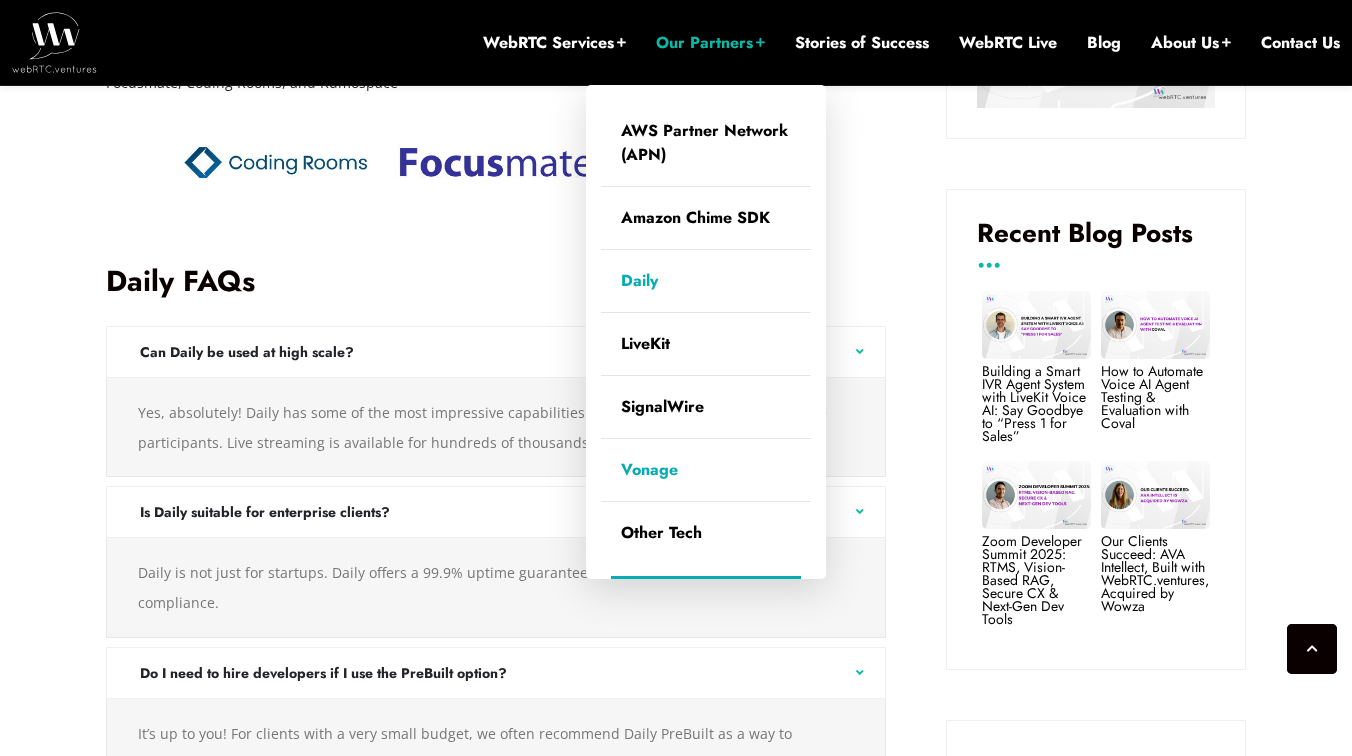 click on "Vonage" at bounding box center (706, 470) 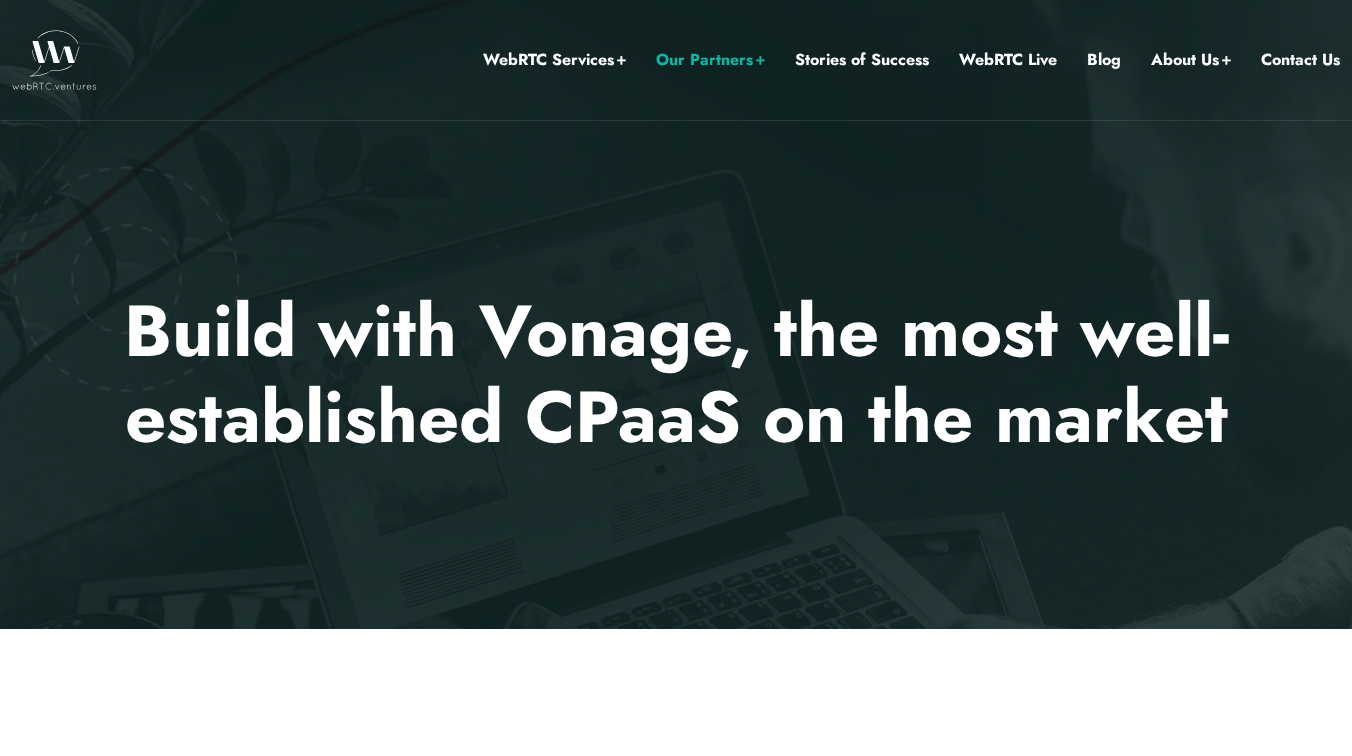 scroll, scrollTop: 0, scrollLeft: 0, axis: both 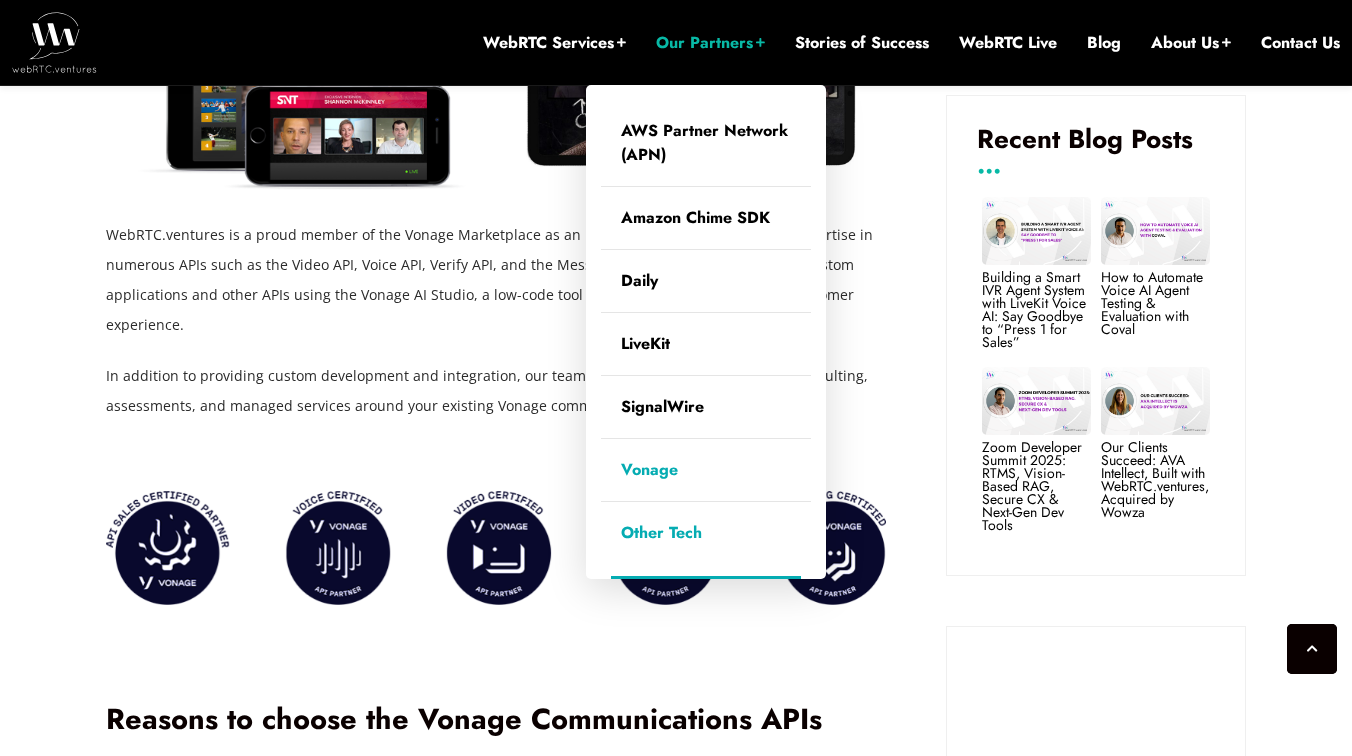 click on "Other Tech" at bounding box center [706, 533] 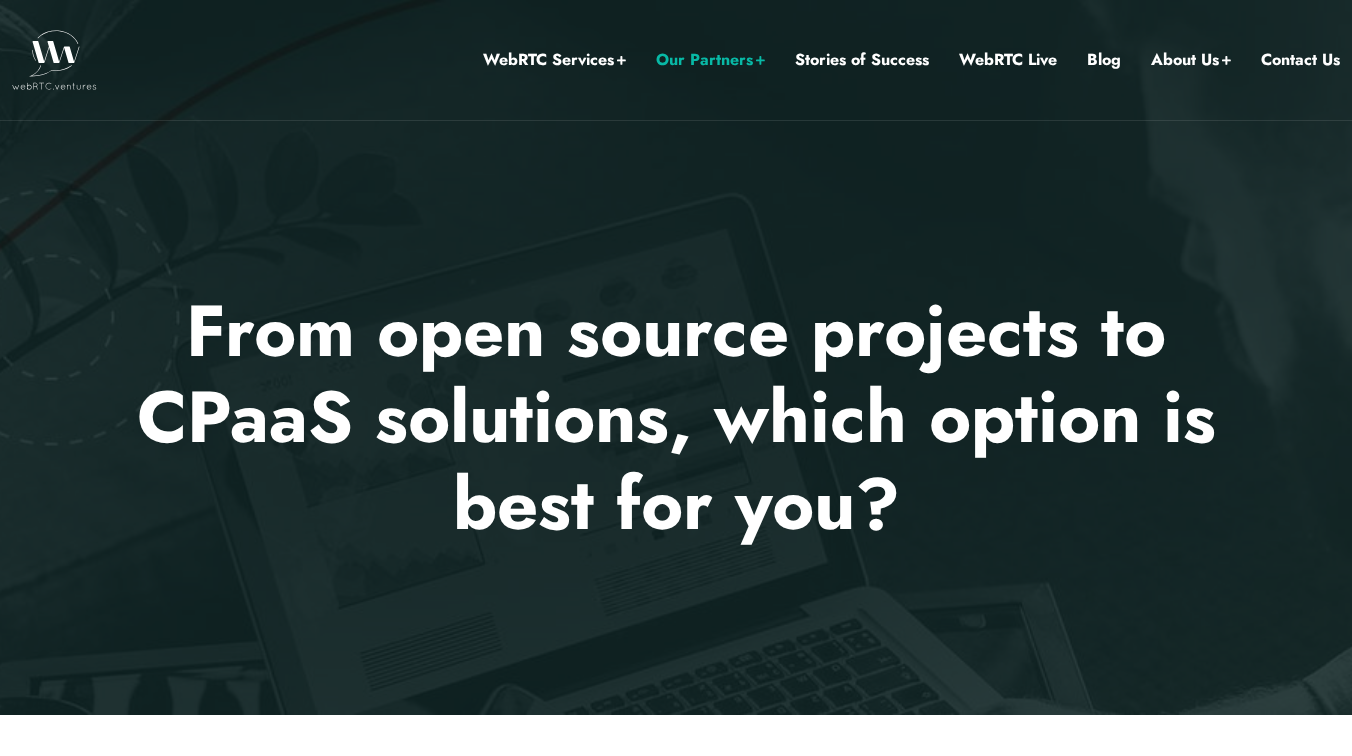 scroll, scrollTop: 0, scrollLeft: 0, axis: both 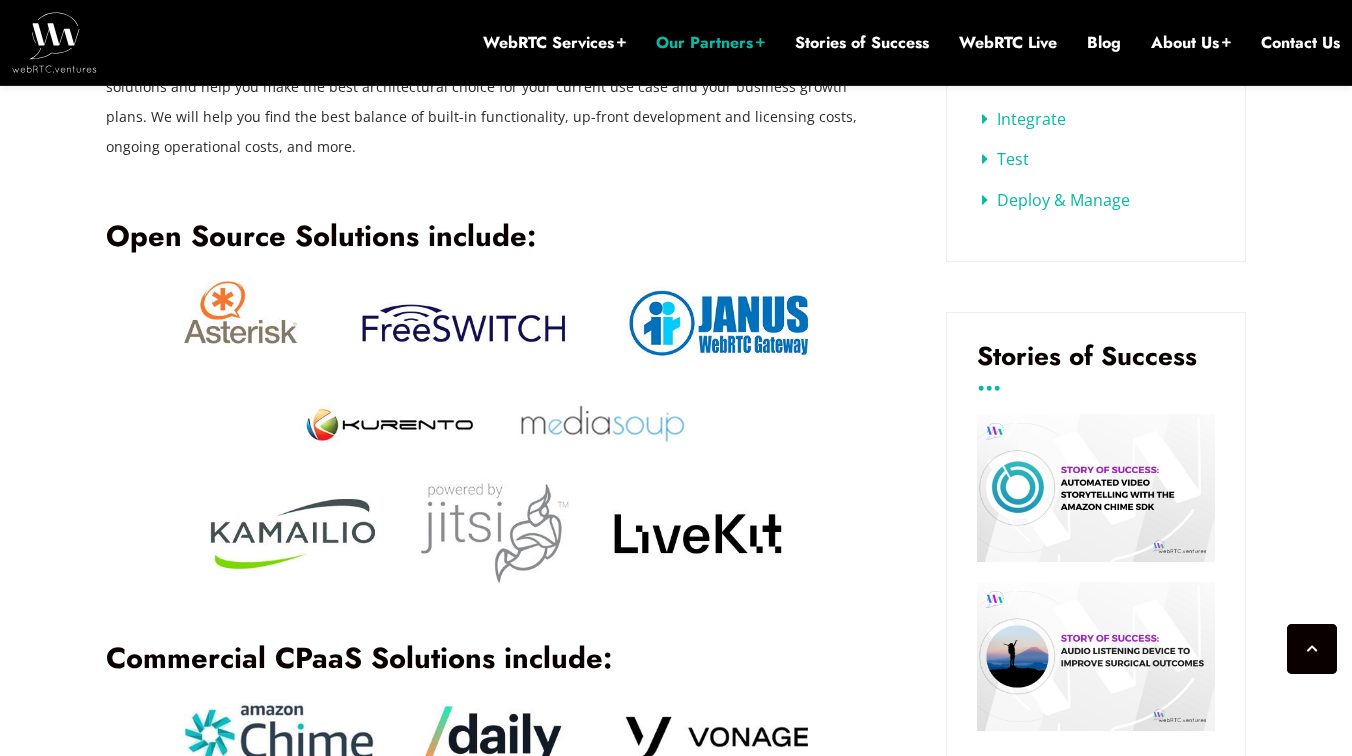 click at bounding box center [496, 433] 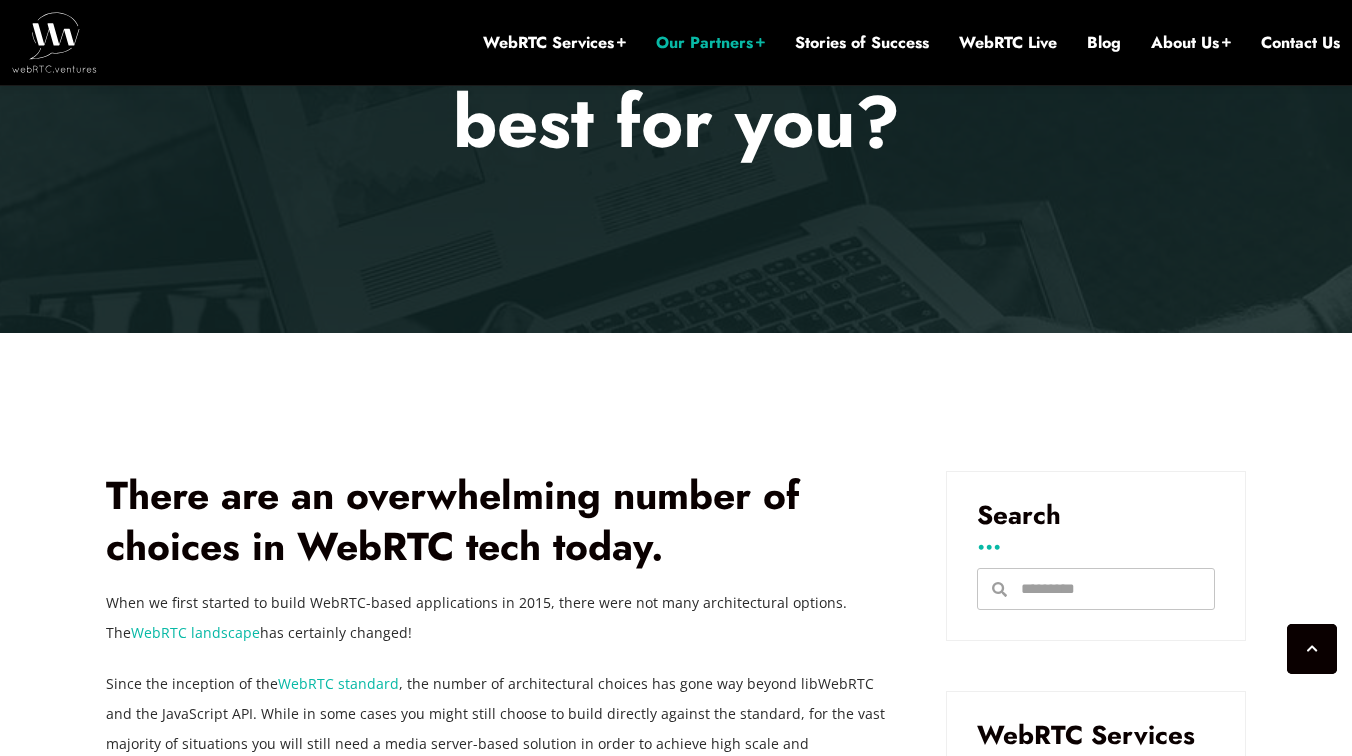scroll, scrollTop: 501, scrollLeft: 0, axis: vertical 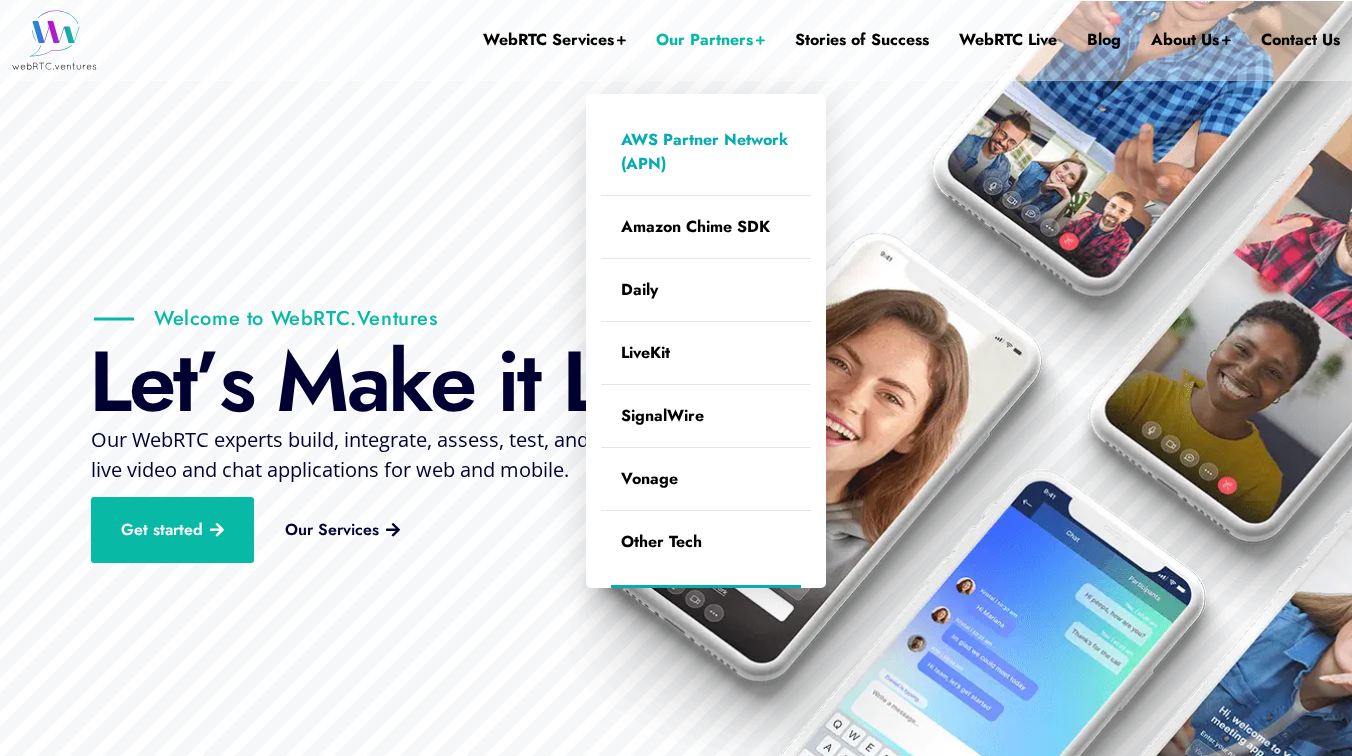 click on "AWS Partner Network (APN)" at bounding box center [706, 152] 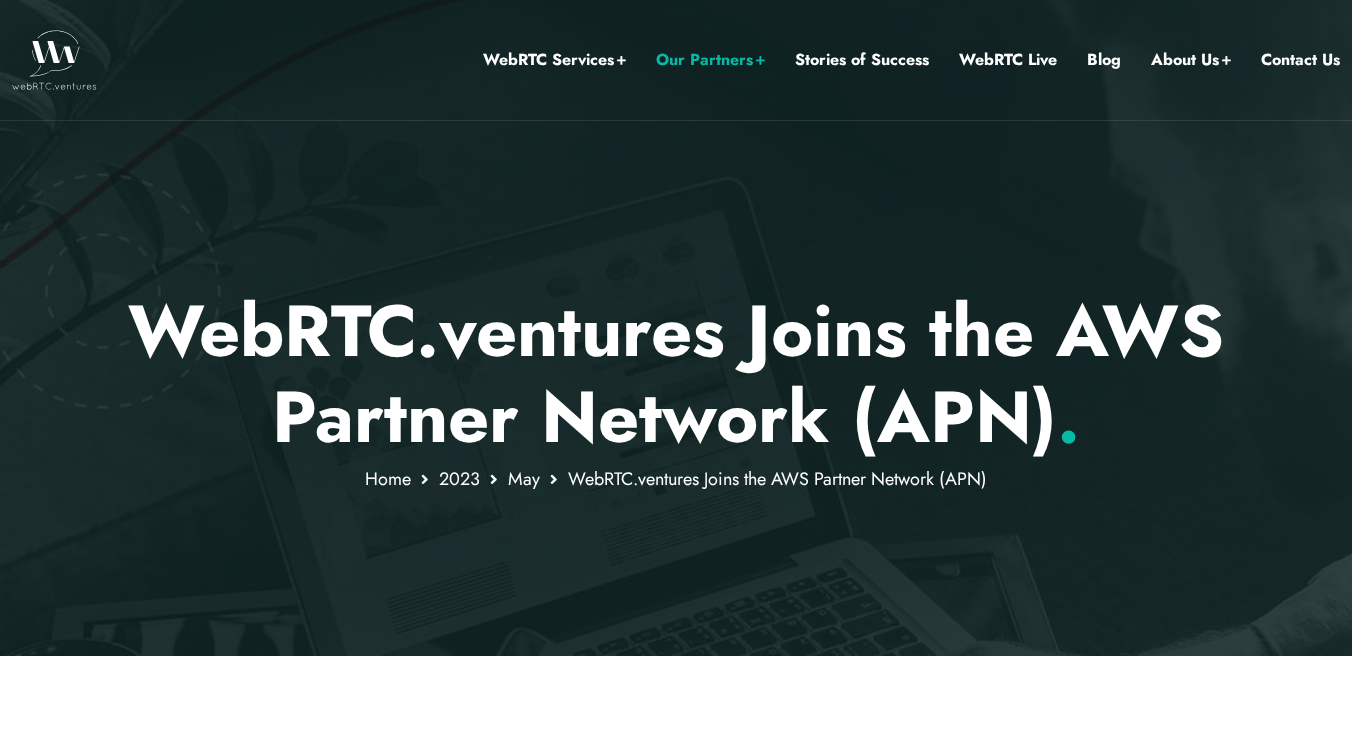 scroll, scrollTop: 0, scrollLeft: 0, axis: both 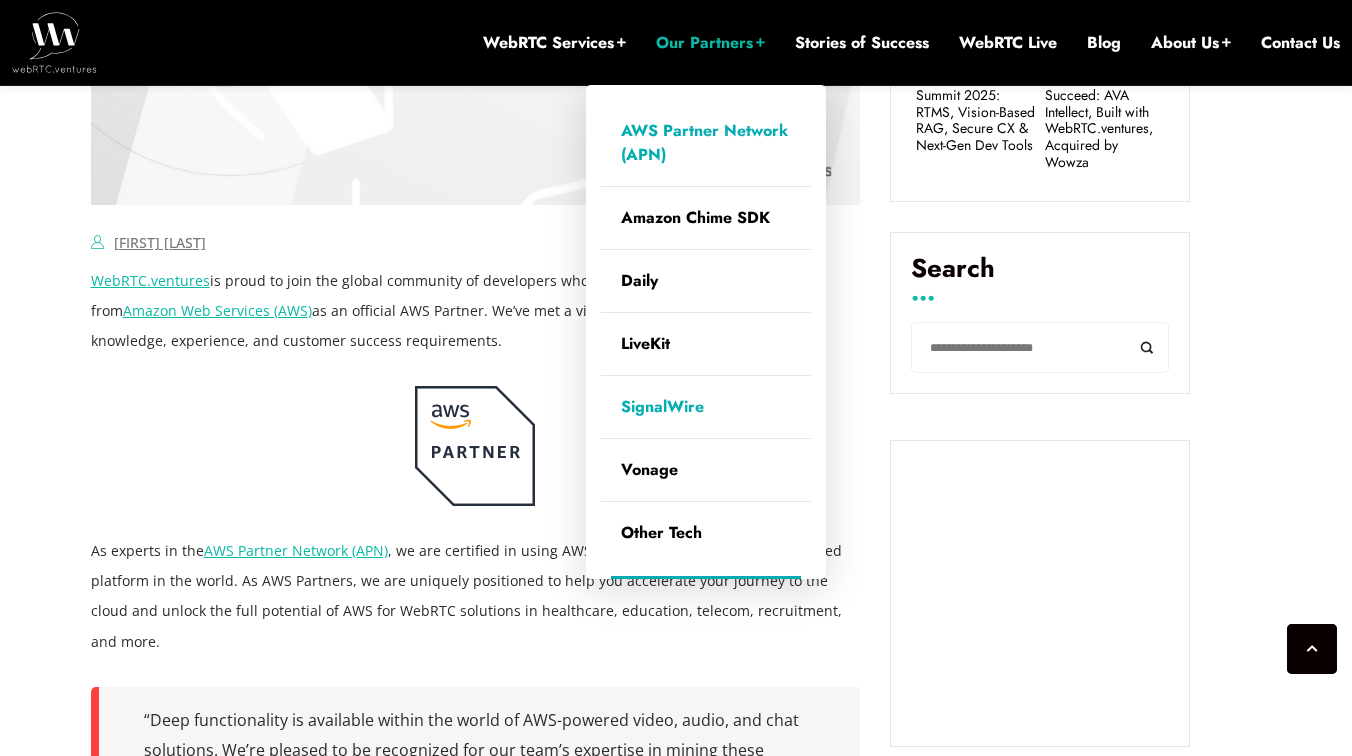 click on "SignalWire" at bounding box center [706, 407] 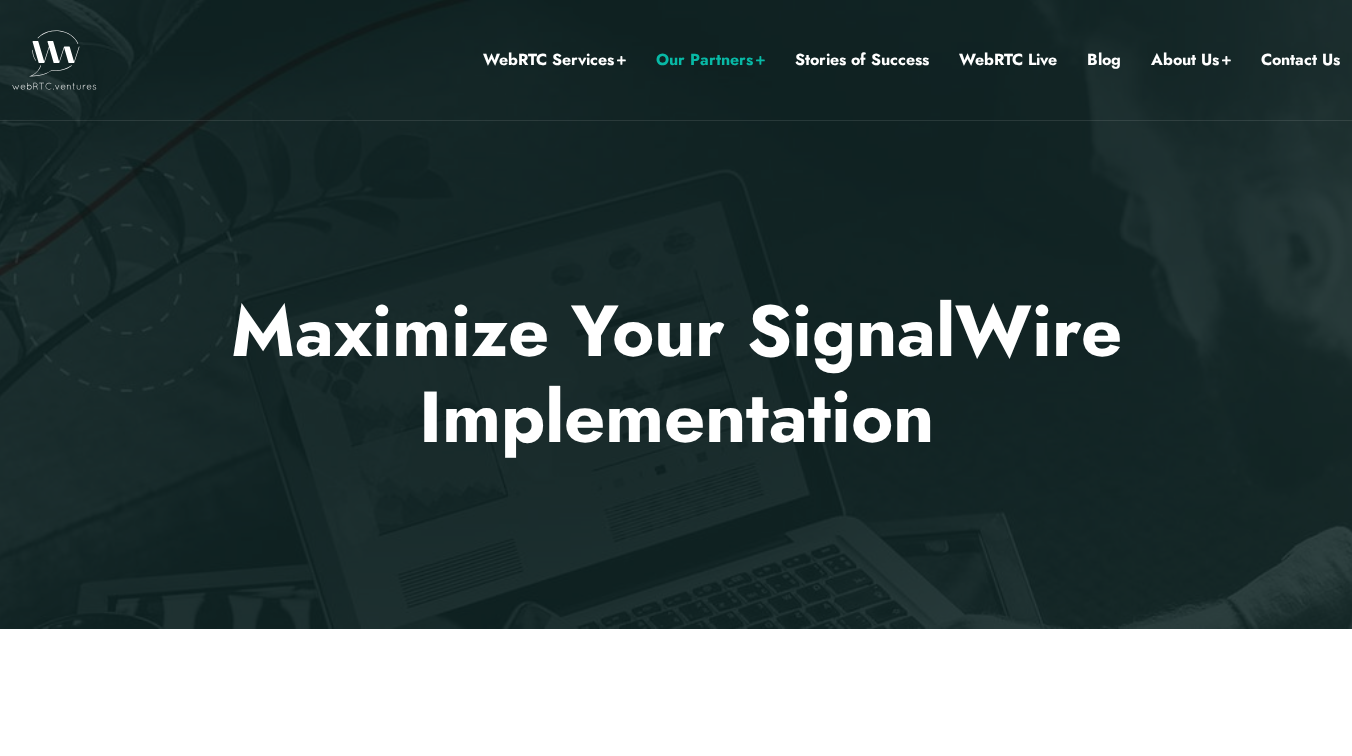 scroll, scrollTop: 0, scrollLeft: 0, axis: both 